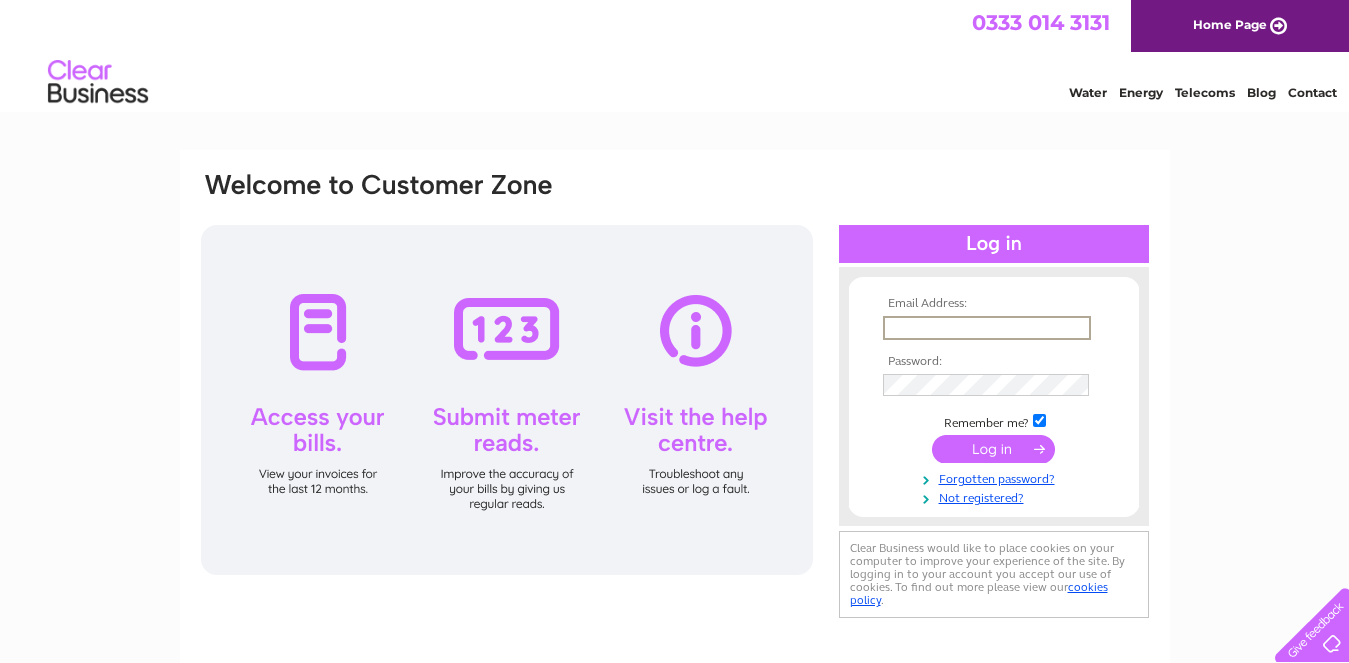 scroll, scrollTop: 0, scrollLeft: 0, axis: both 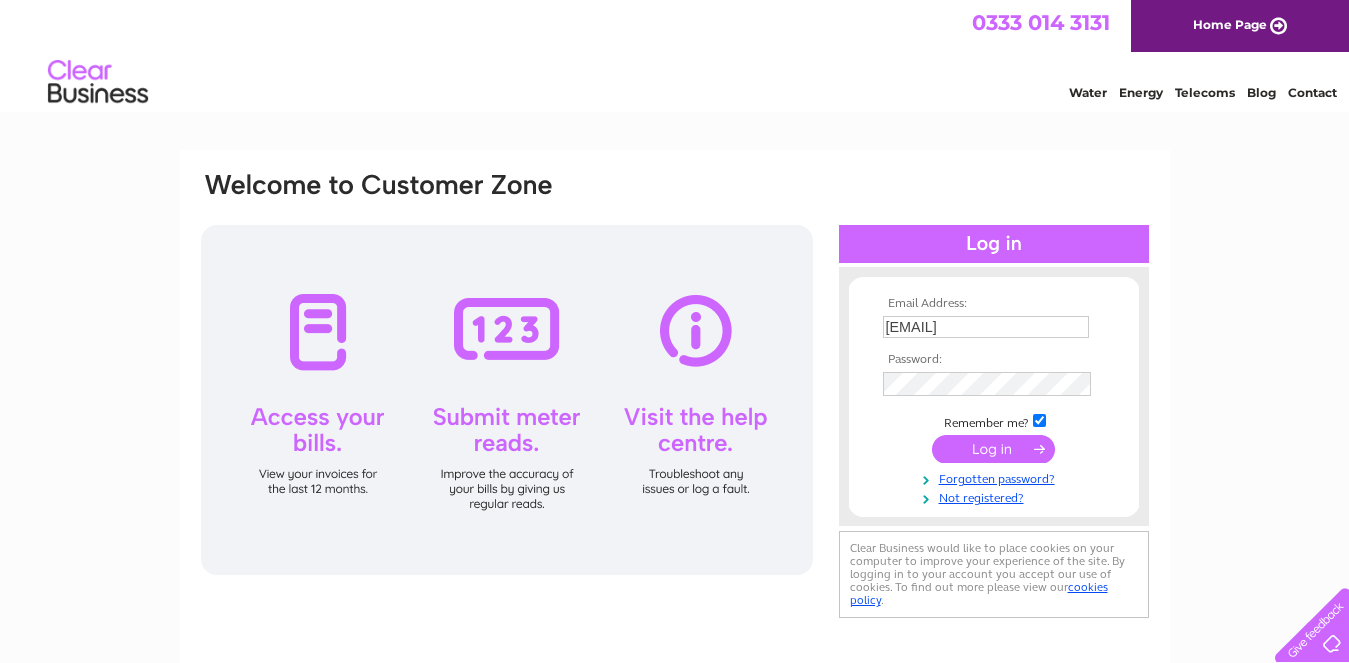 click at bounding box center (993, 449) 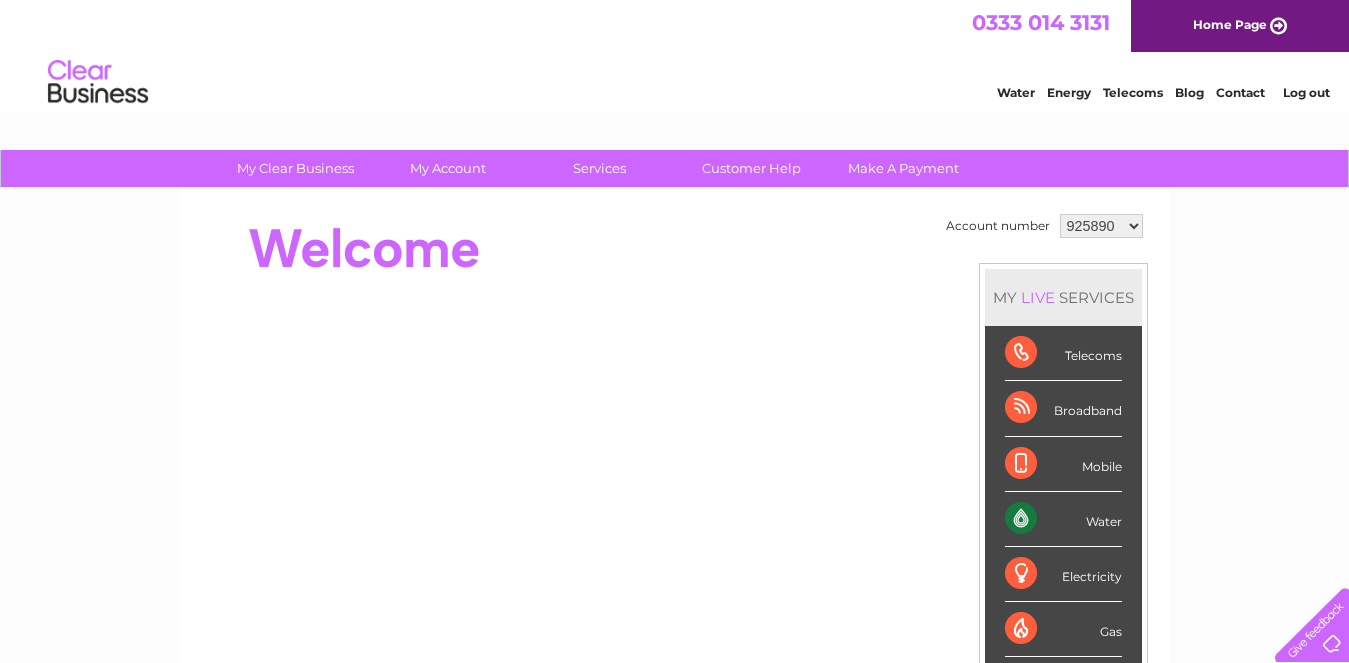 scroll, scrollTop: 0, scrollLeft: 0, axis: both 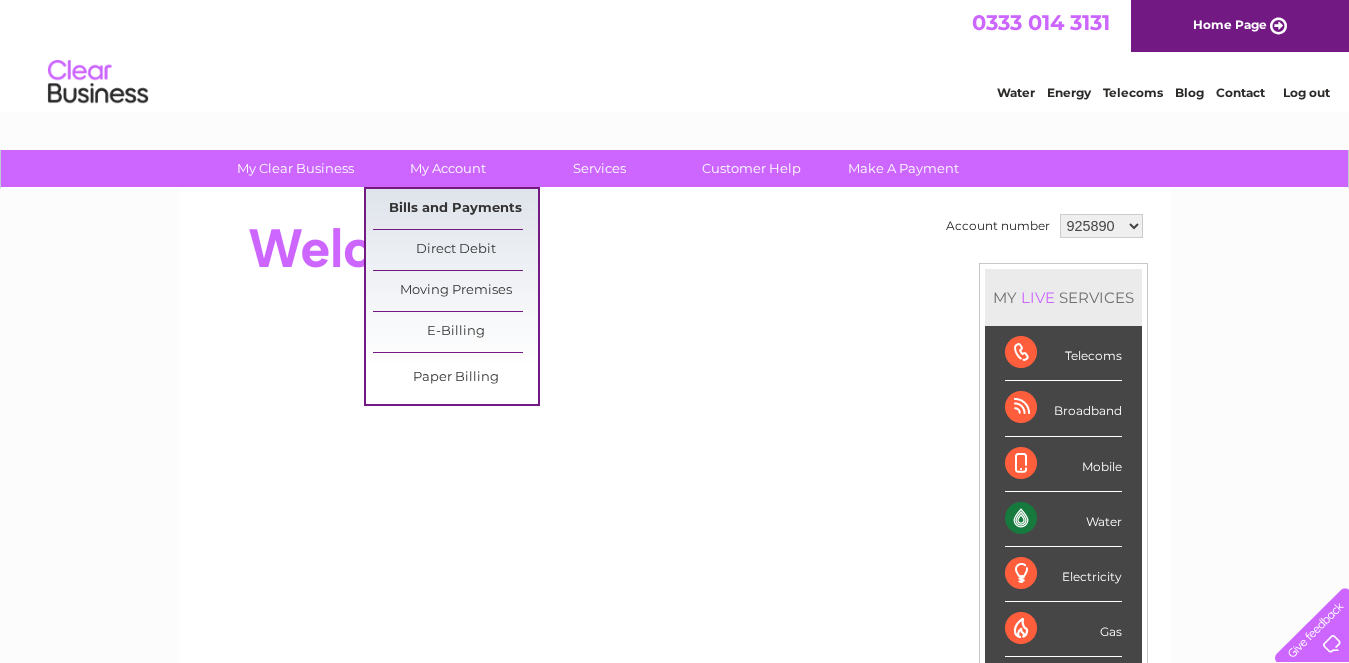 click on "Bills and Payments" at bounding box center [455, 209] 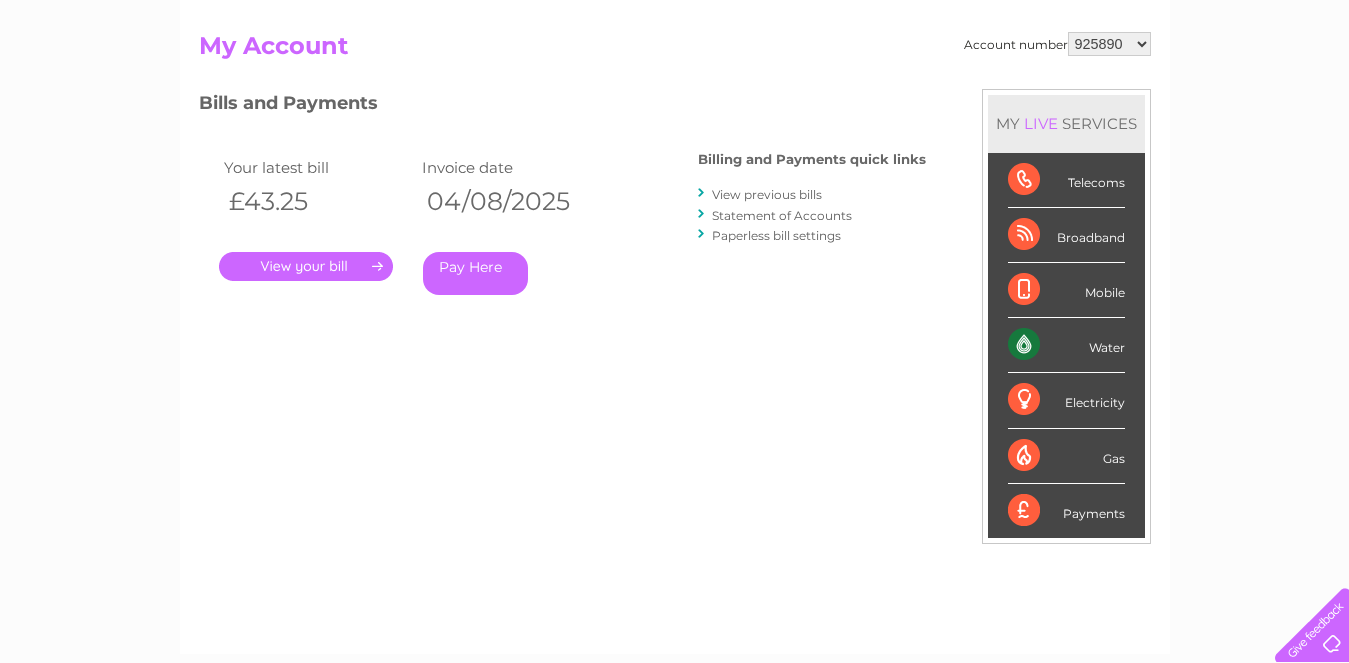 scroll, scrollTop: 200, scrollLeft: 0, axis: vertical 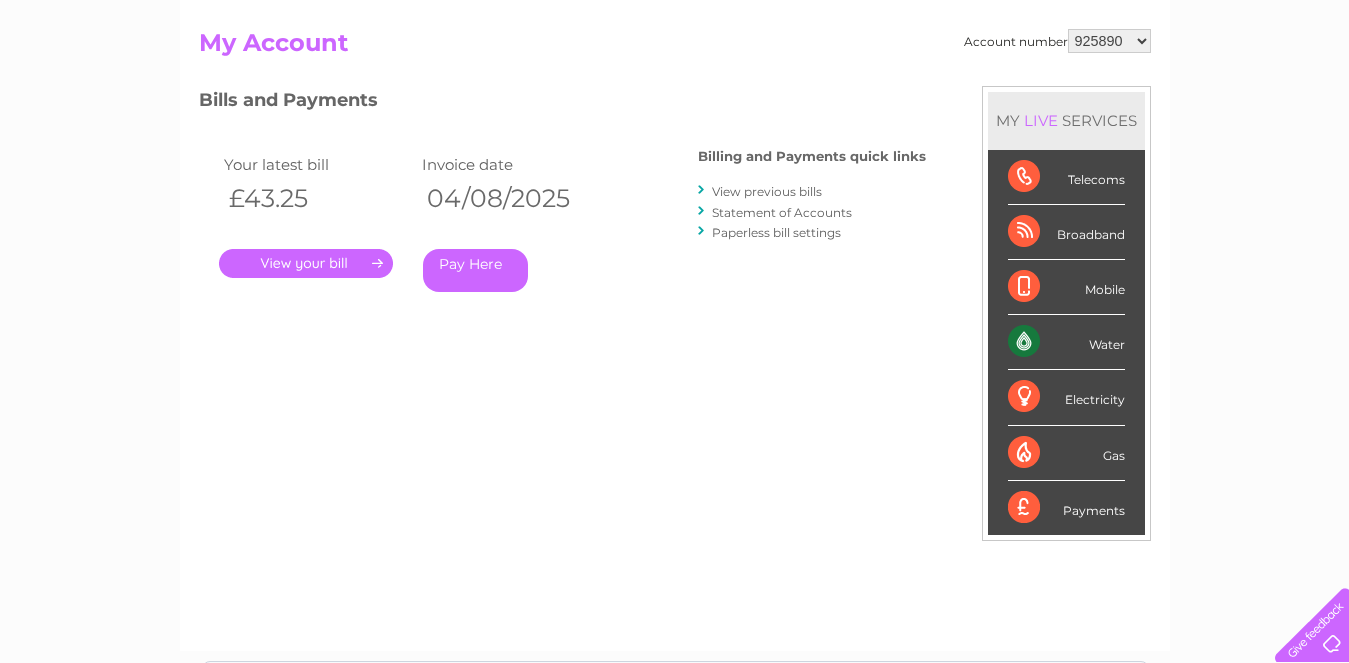 click on "View previous bills" at bounding box center [767, 191] 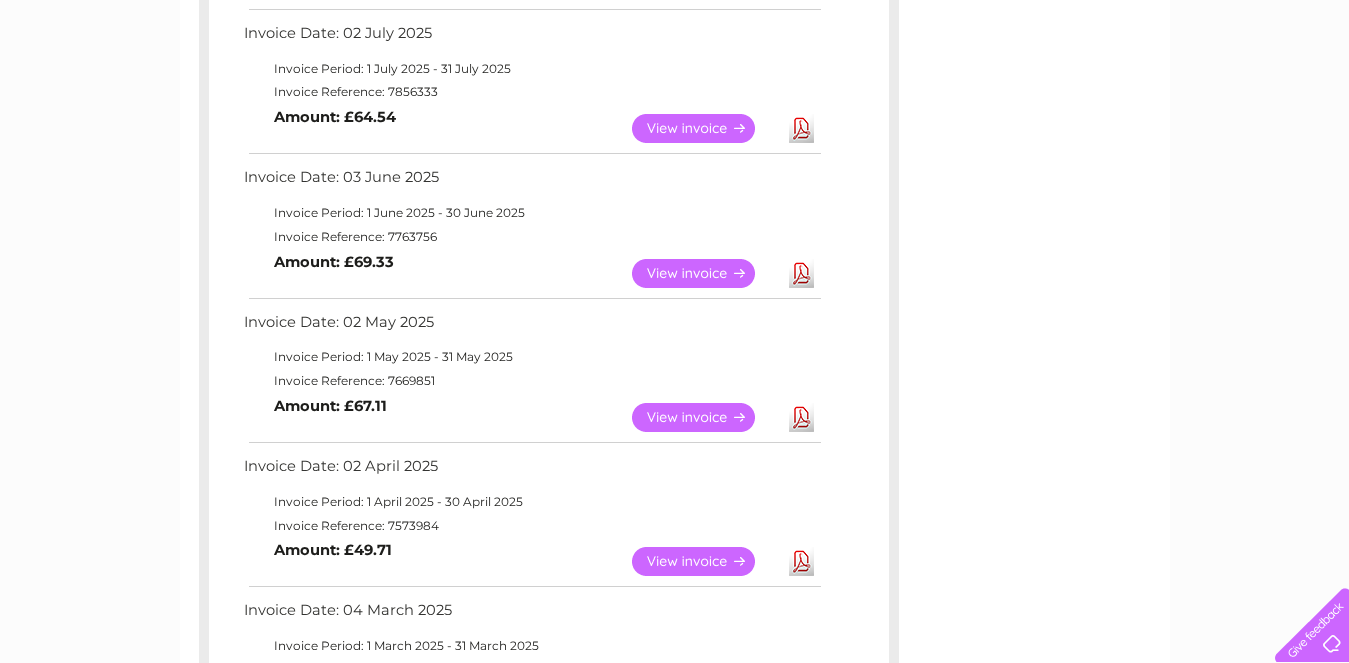 scroll, scrollTop: 0, scrollLeft: 0, axis: both 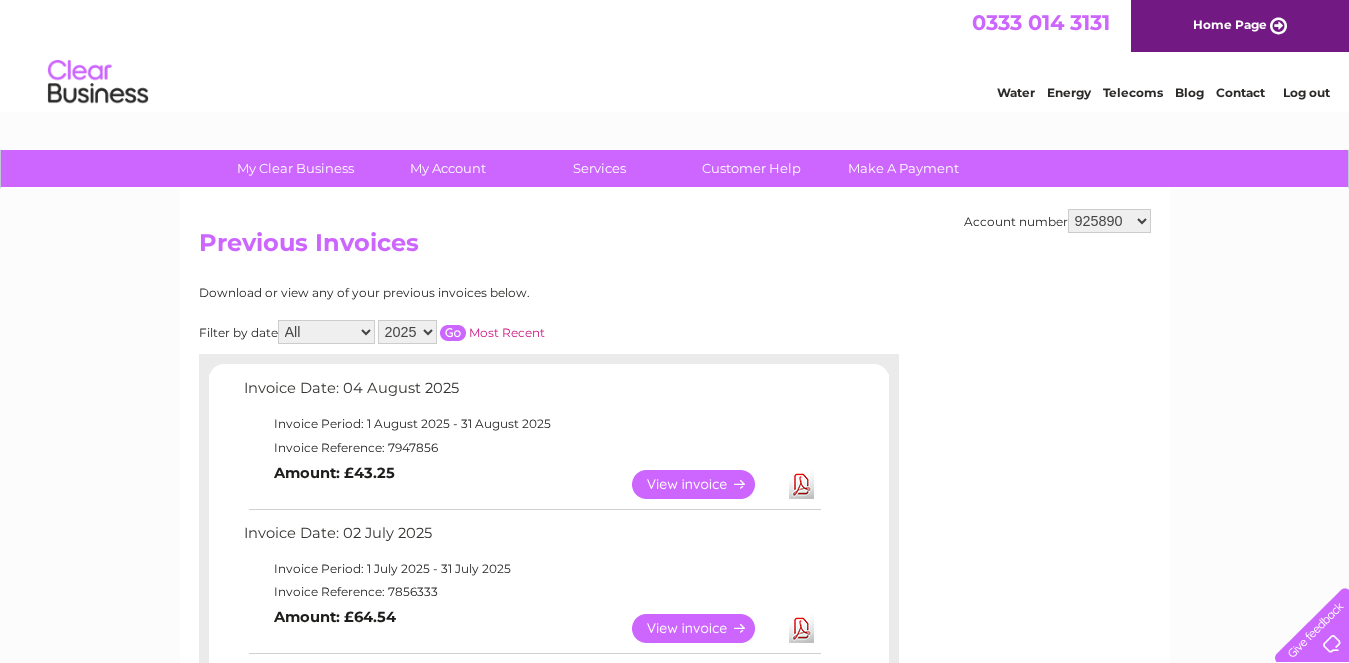 click on "2025
2024
2023
2022" at bounding box center (407, 332) 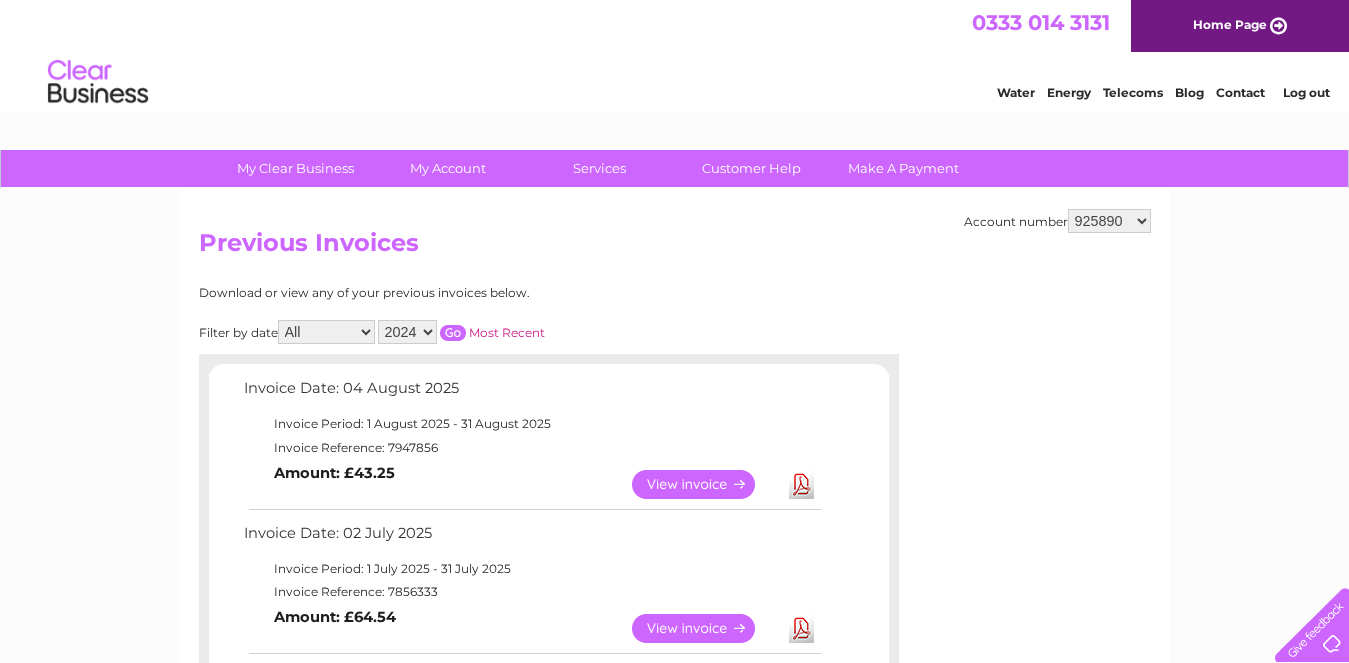 click on "2025
2024
2023
2022" at bounding box center [407, 332] 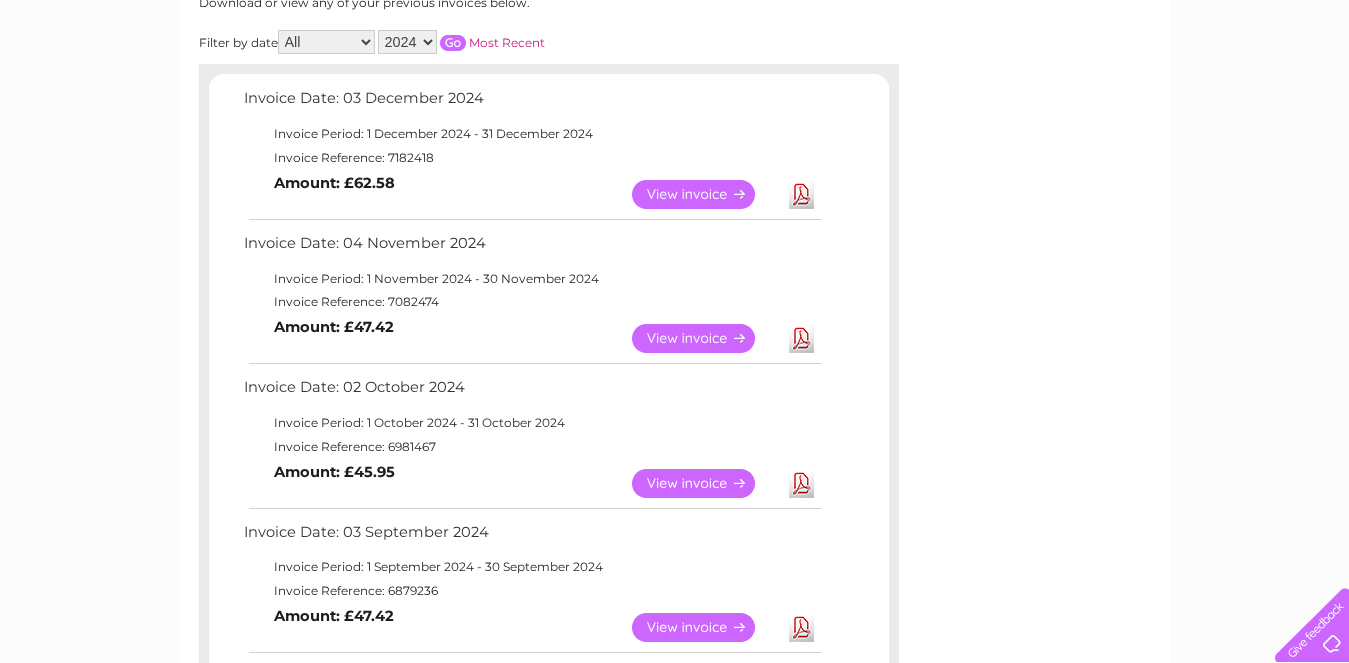 scroll, scrollTop: 0, scrollLeft: 0, axis: both 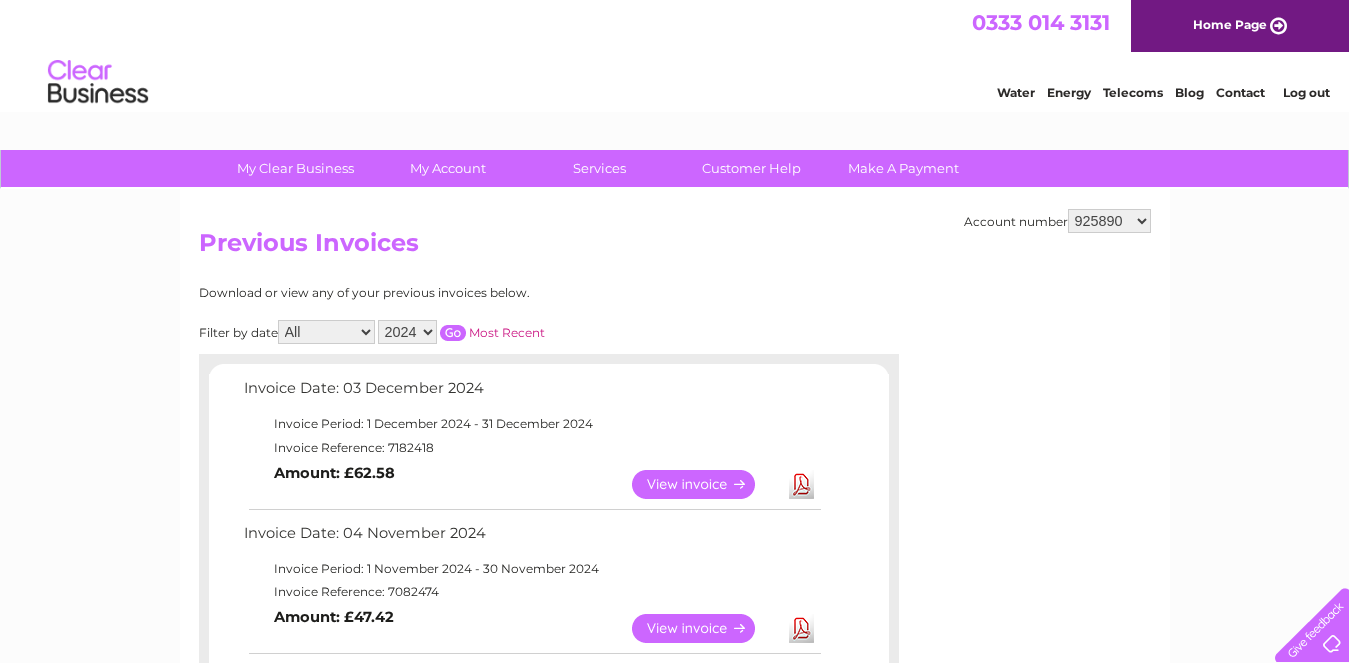 click on "925890
1154765" at bounding box center [1109, 221] 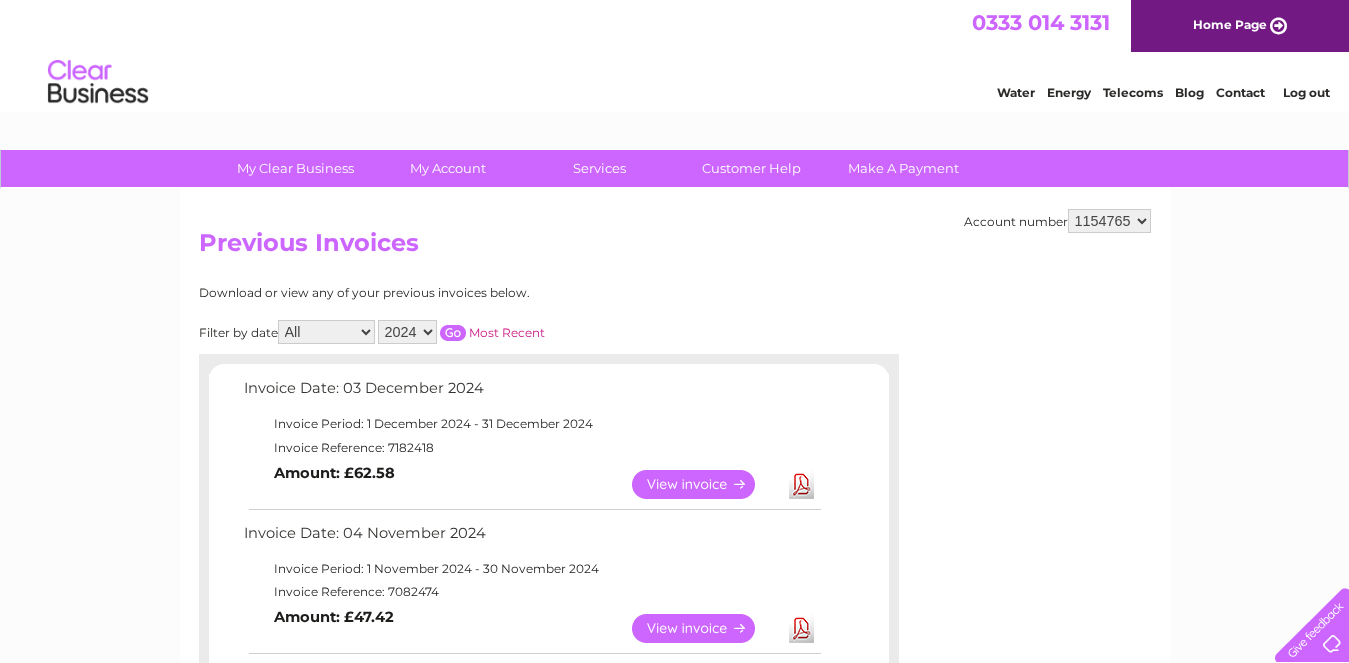 click on "925890
1154765" at bounding box center [1109, 221] 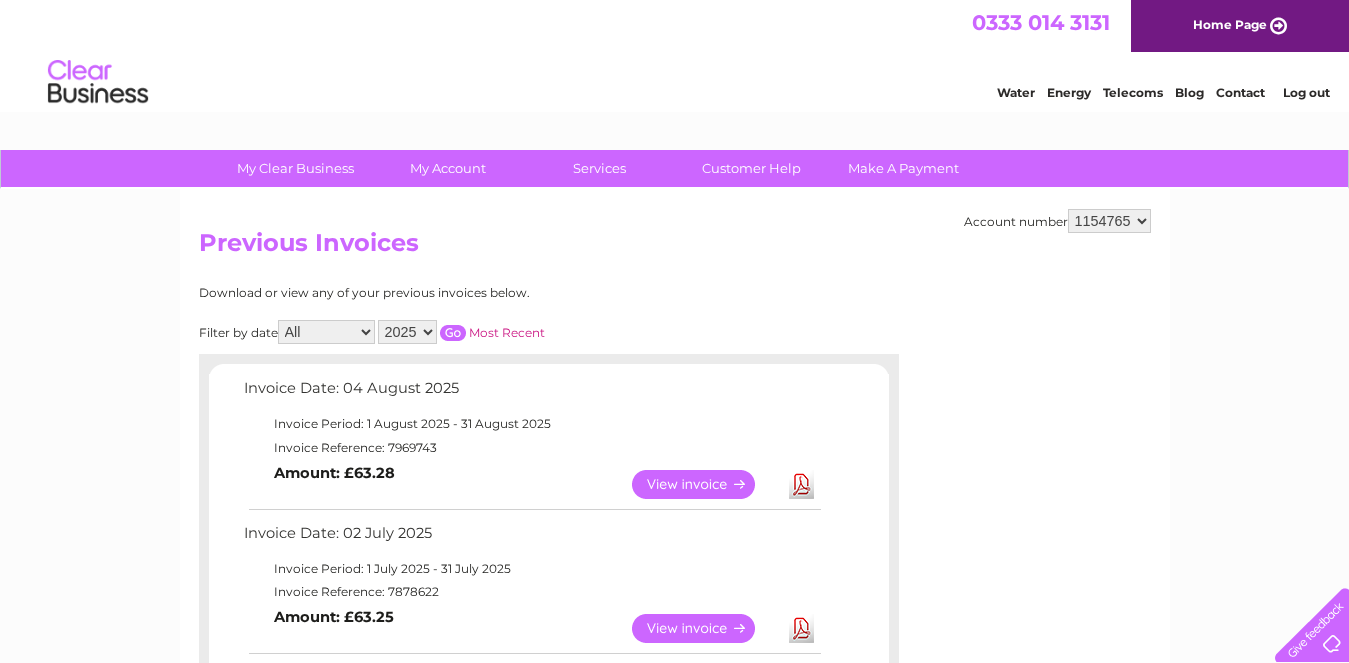 scroll, scrollTop: 0, scrollLeft: 0, axis: both 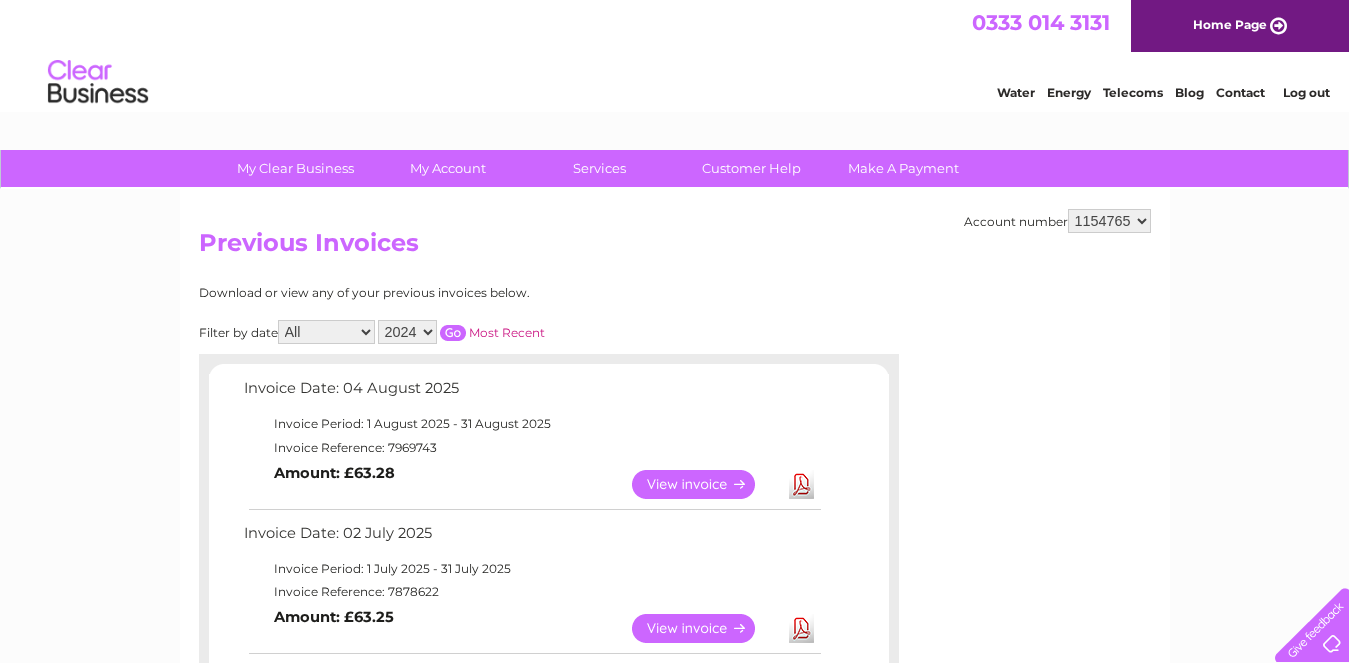 click on "2025
2024
2023
2022" at bounding box center (407, 332) 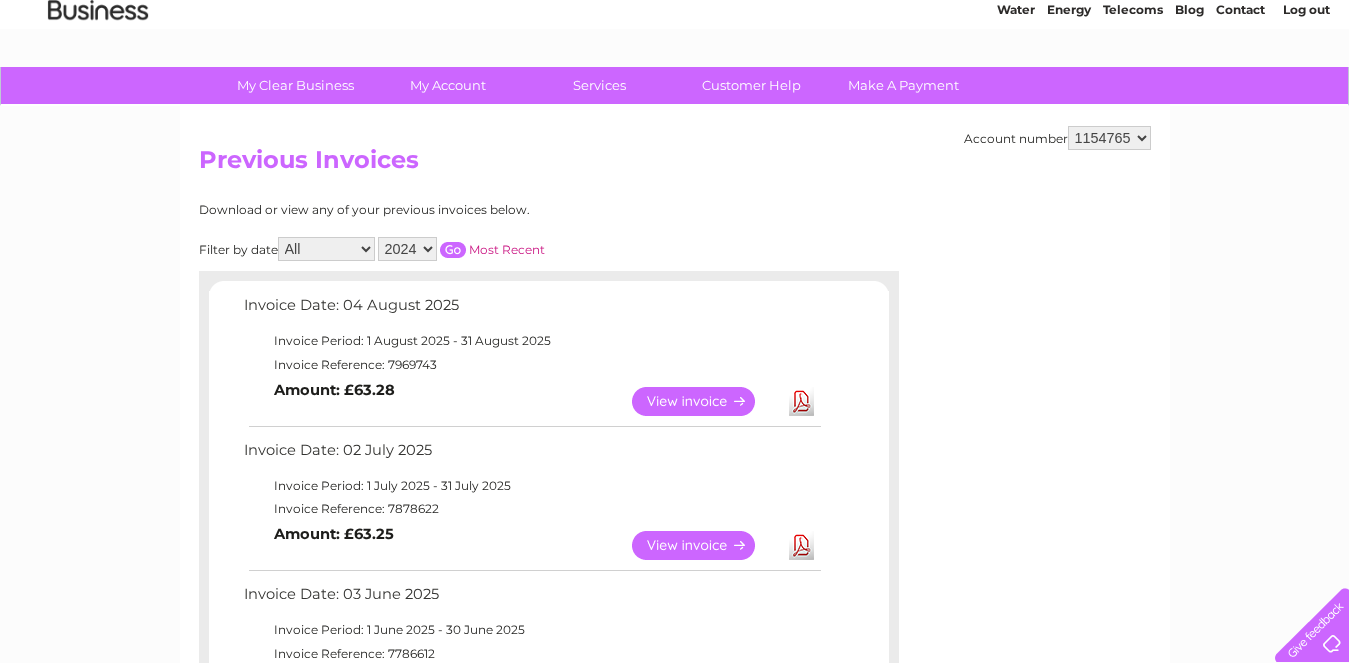 scroll, scrollTop: 0, scrollLeft: 0, axis: both 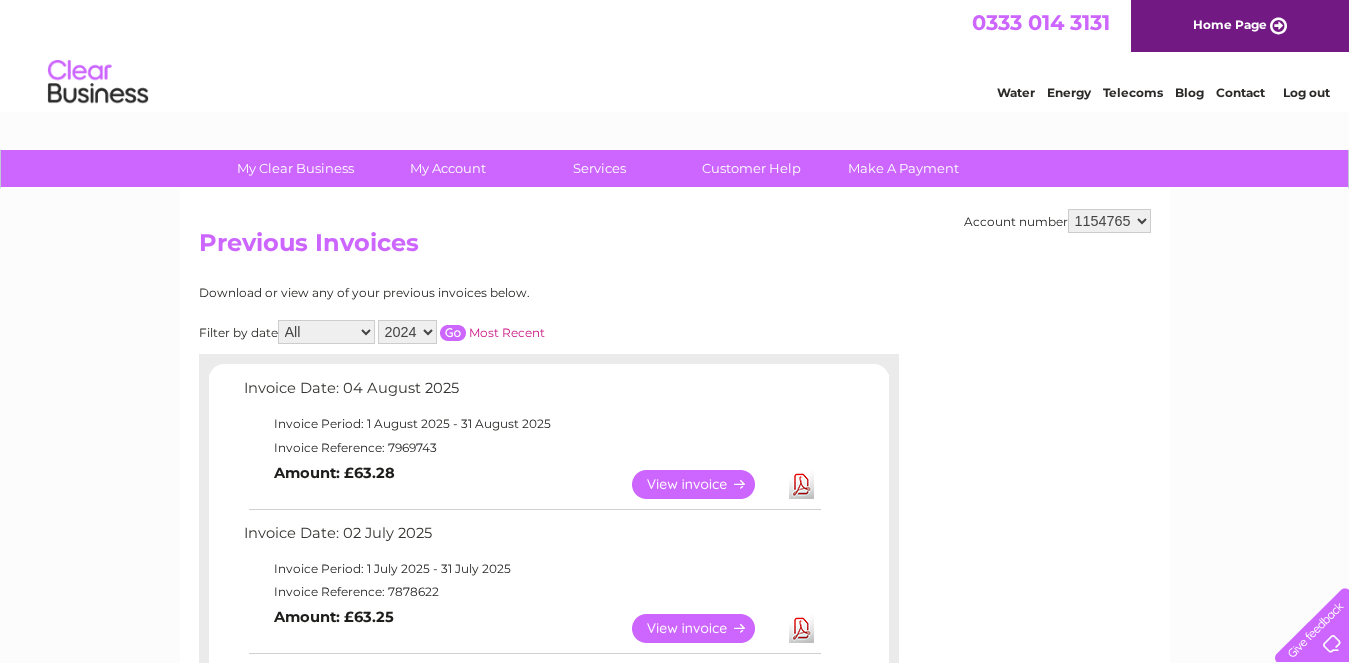 click at bounding box center [453, 333] 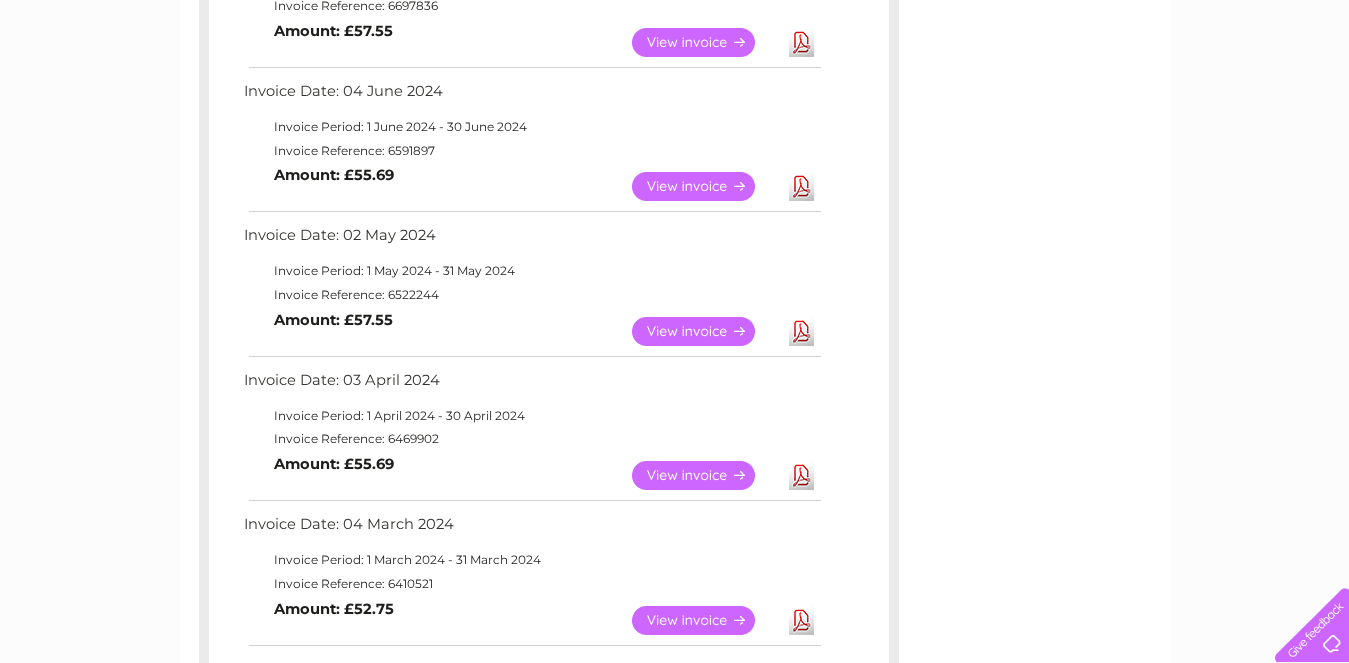 scroll, scrollTop: 1200, scrollLeft: 0, axis: vertical 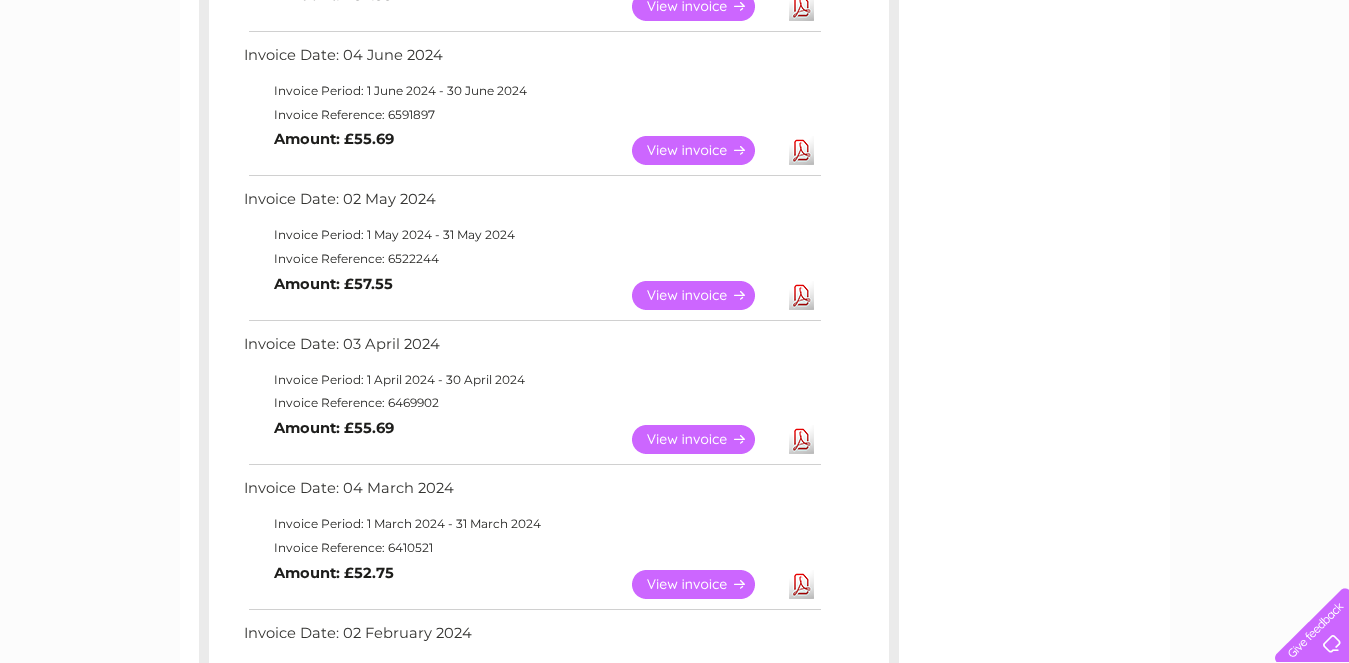 click on "View" at bounding box center [705, 439] 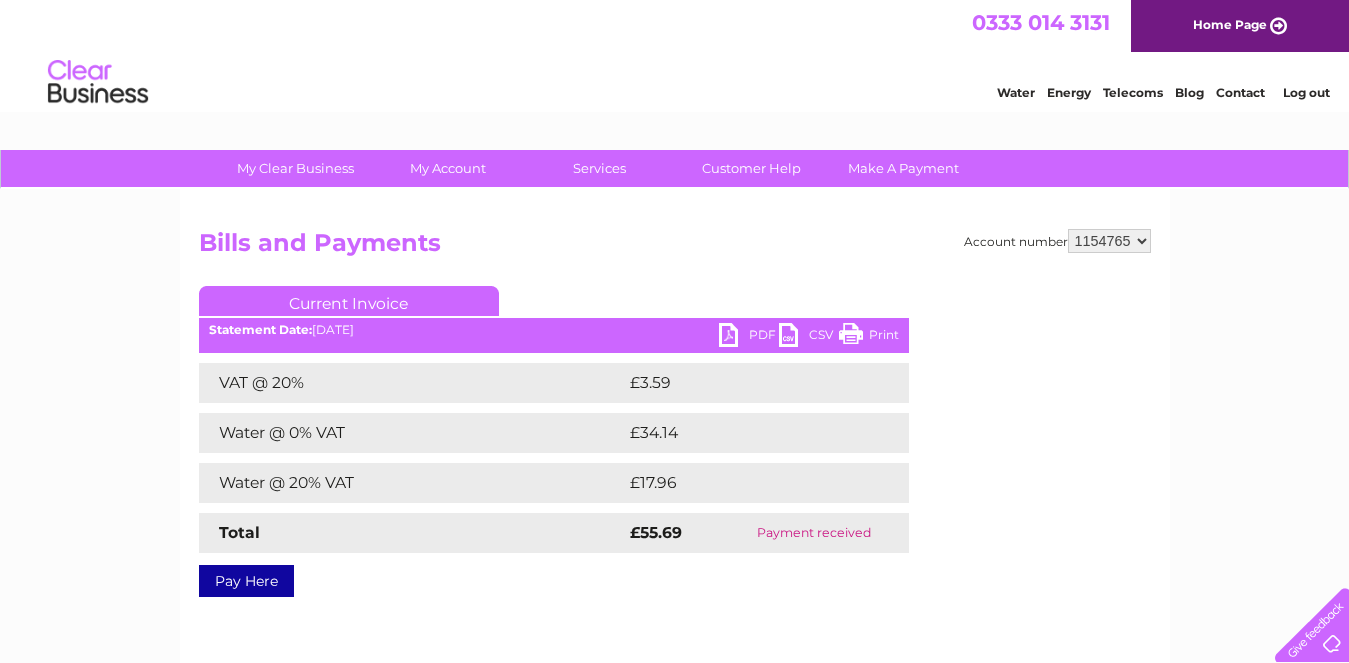 scroll, scrollTop: 0, scrollLeft: 0, axis: both 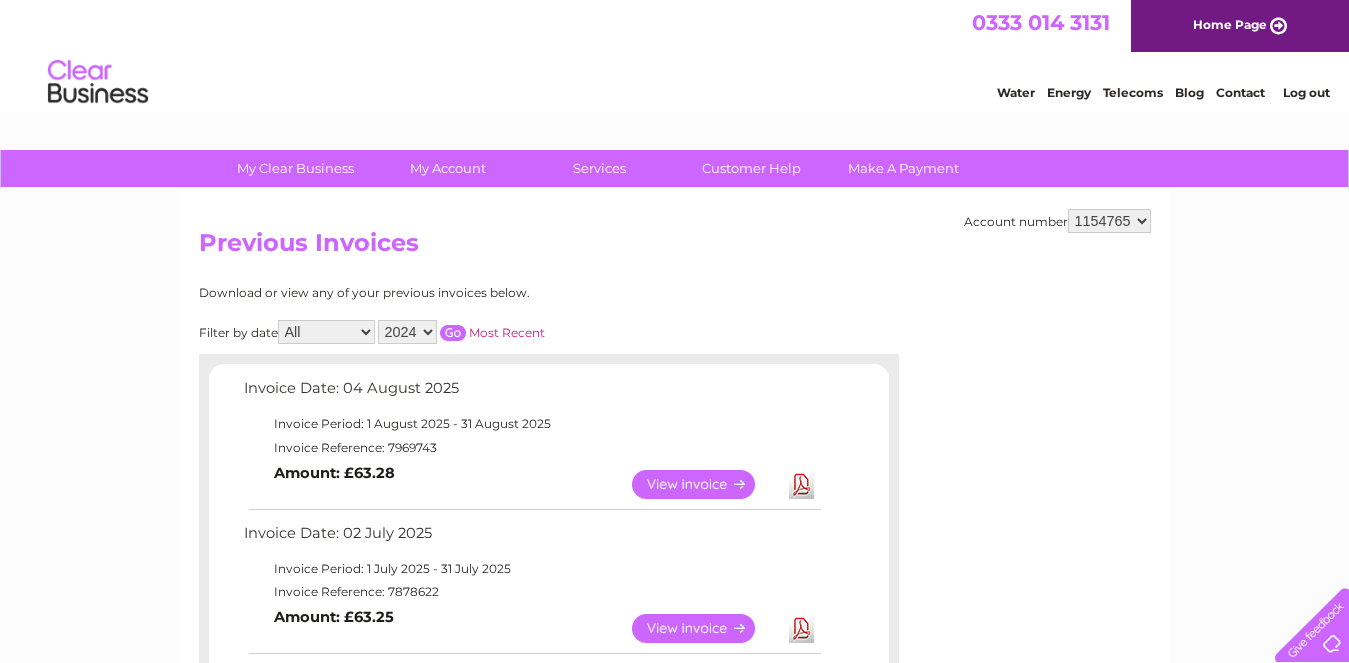 click at bounding box center [453, 333] 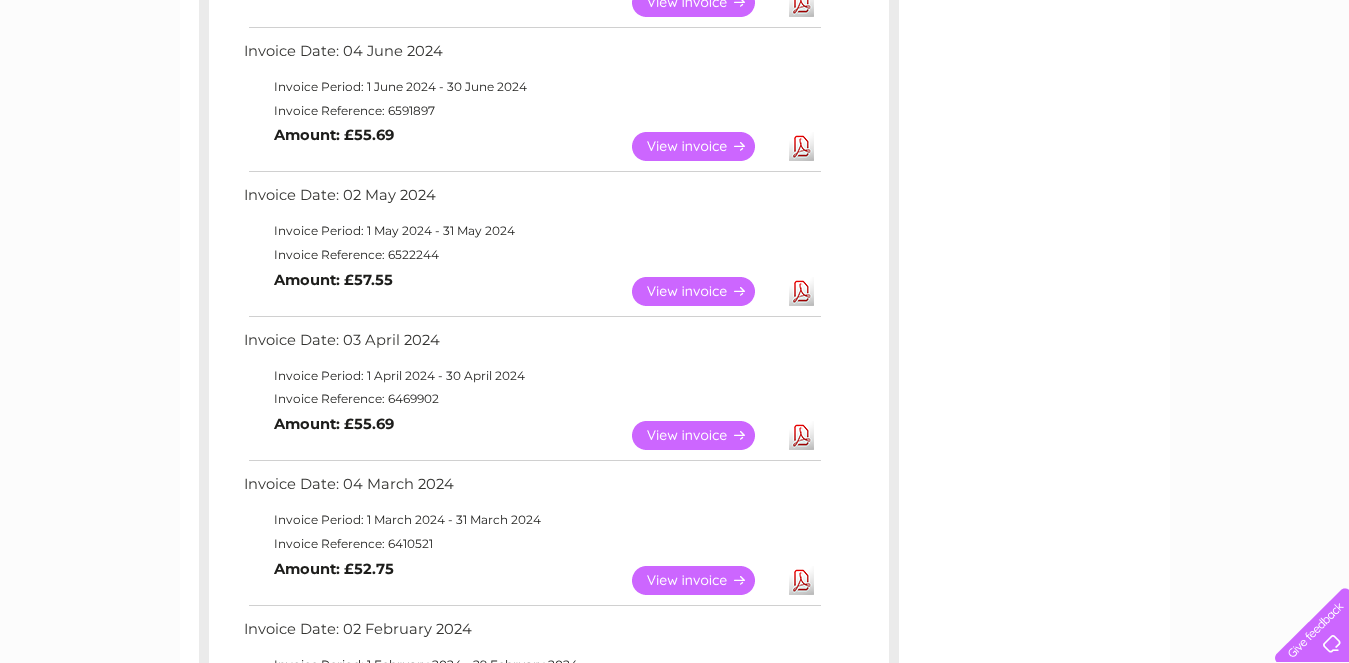 scroll, scrollTop: 1200, scrollLeft: 0, axis: vertical 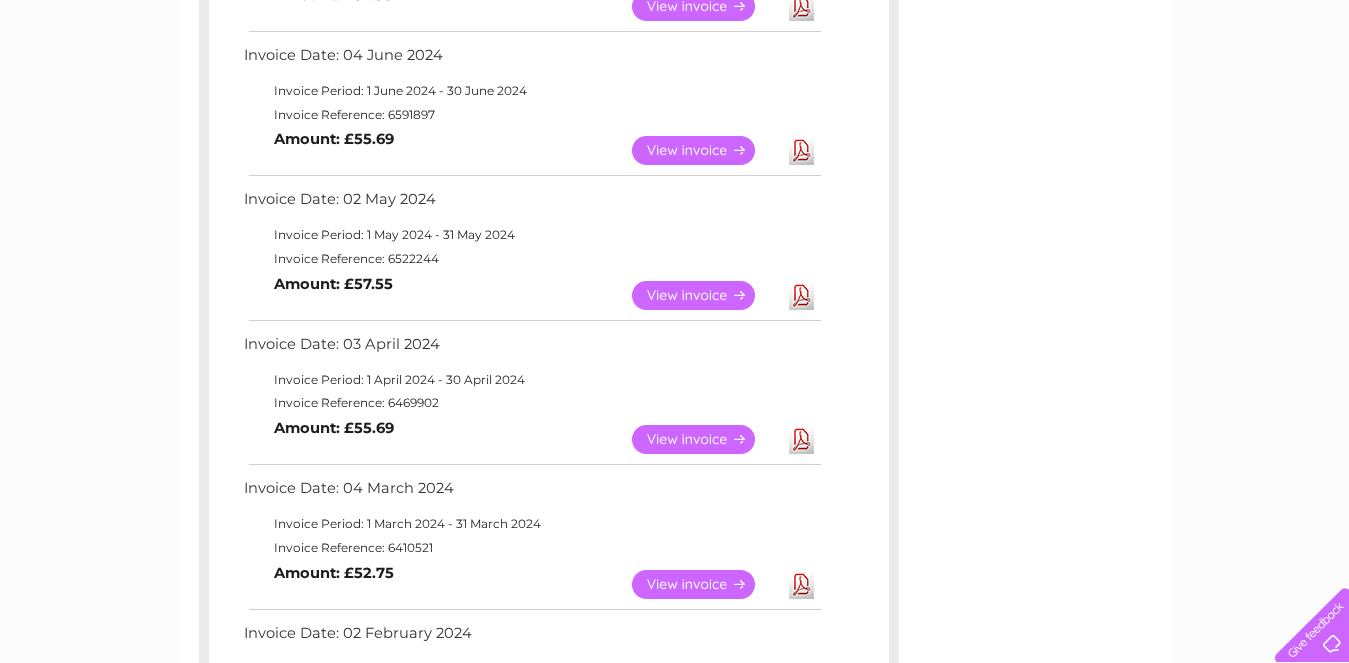 click on "Download" at bounding box center (801, 295) 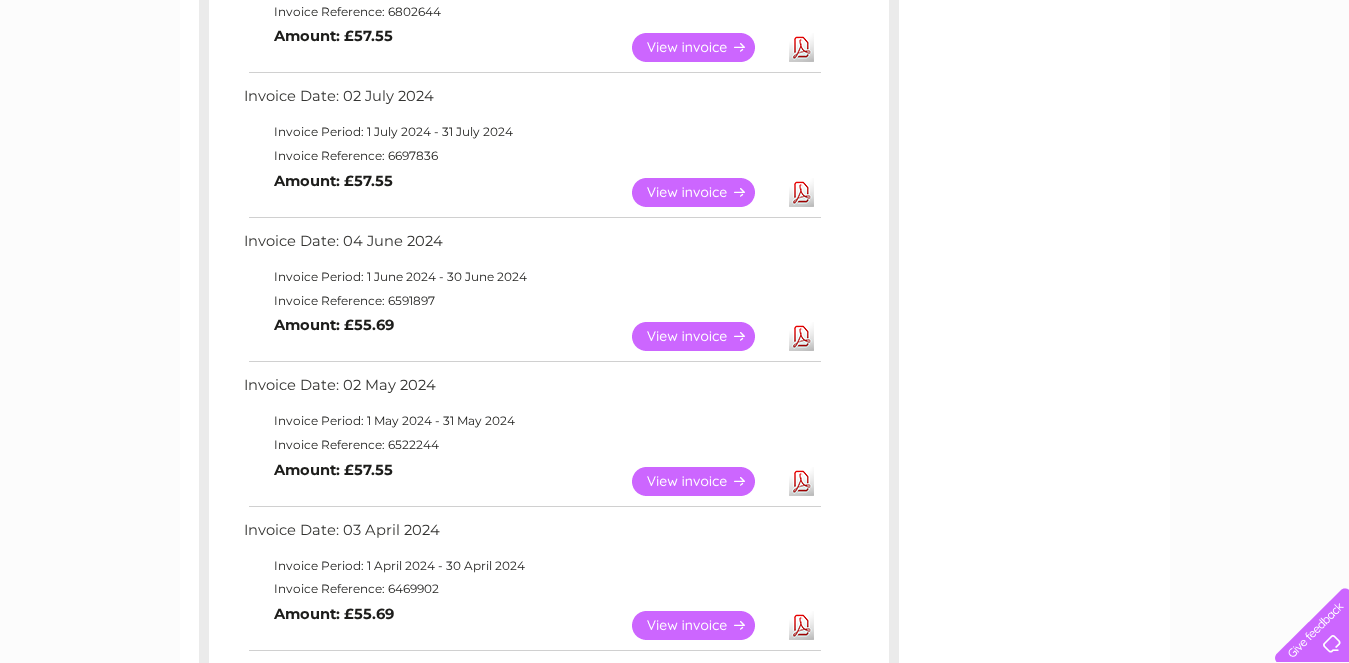 scroll, scrollTop: 1000, scrollLeft: 0, axis: vertical 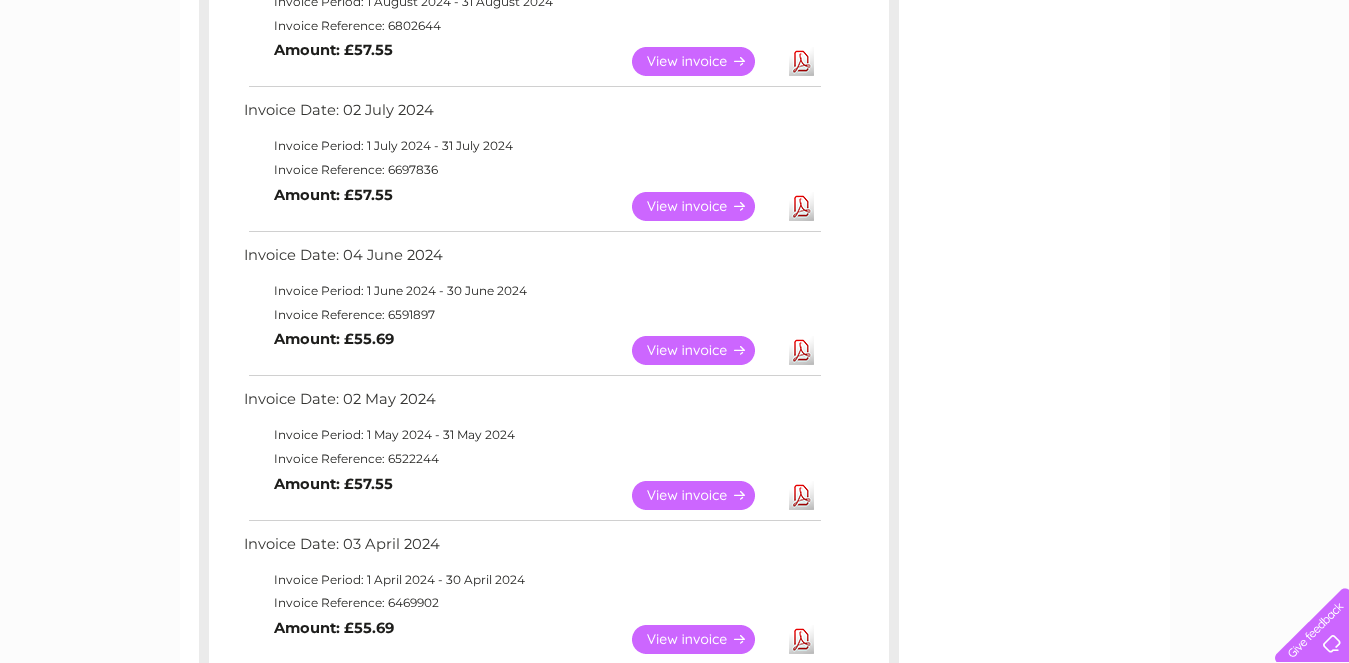 click on "Download" at bounding box center [801, 350] 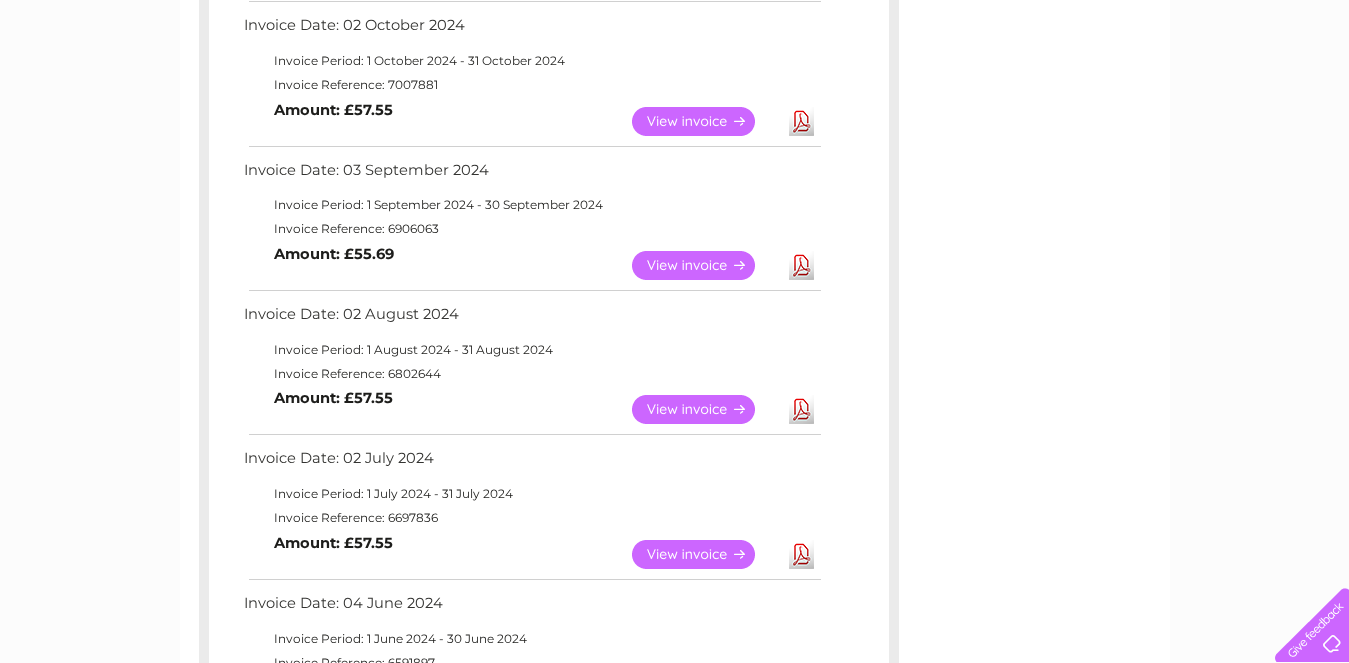 scroll, scrollTop: 640, scrollLeft: 0, axis: vertical 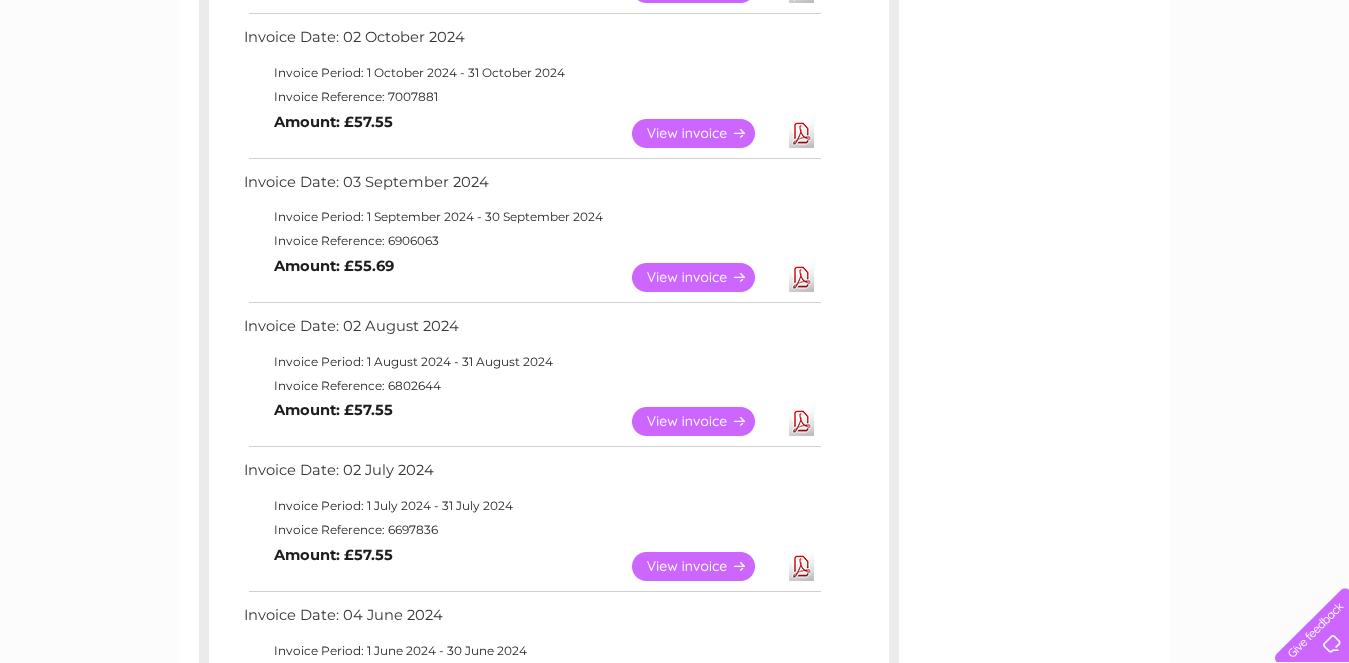 click on "Download" at bounding box center [801, 566] 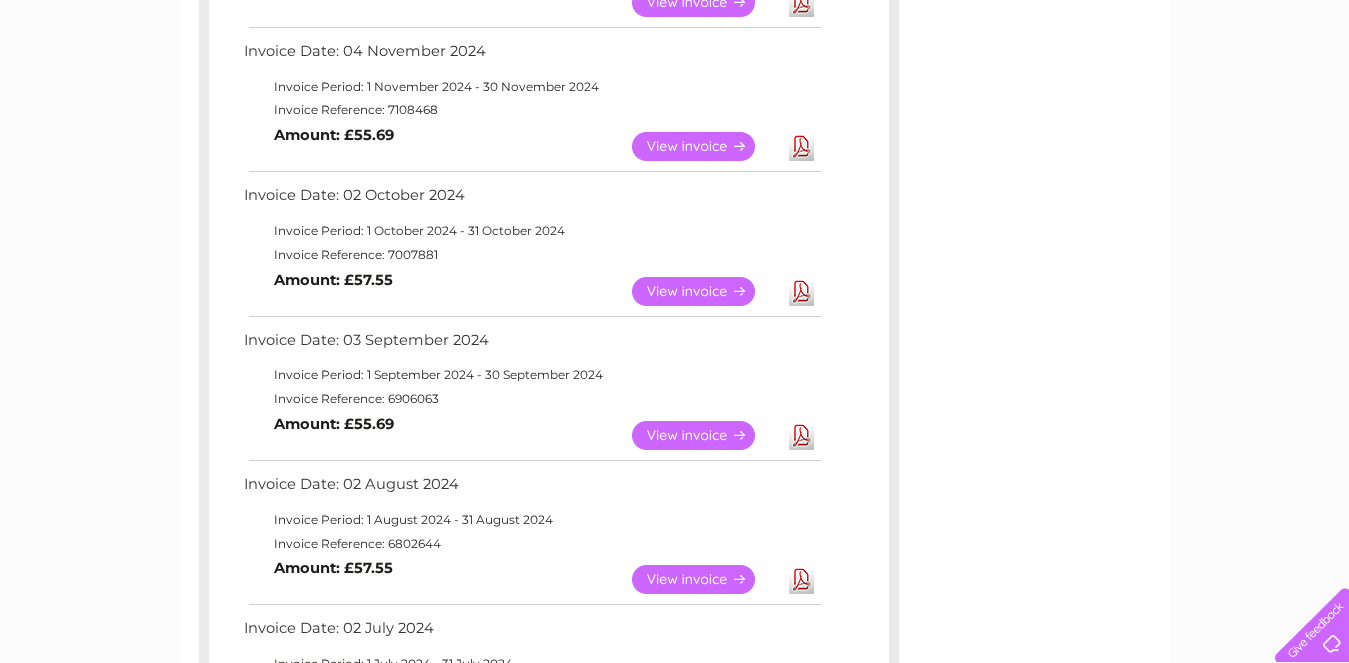 scroll, scrollTop: 440, scrollLeft: 0, axis: vertical 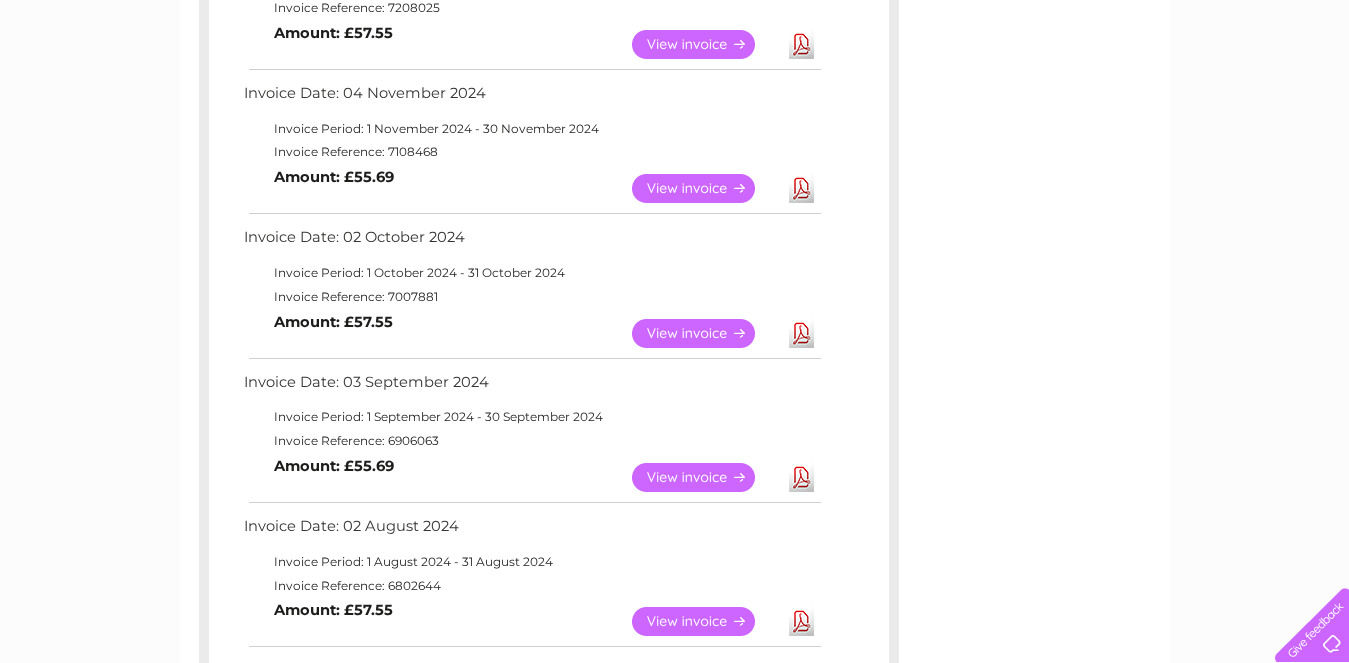 click on "Download" at bounding box center [801, 333] 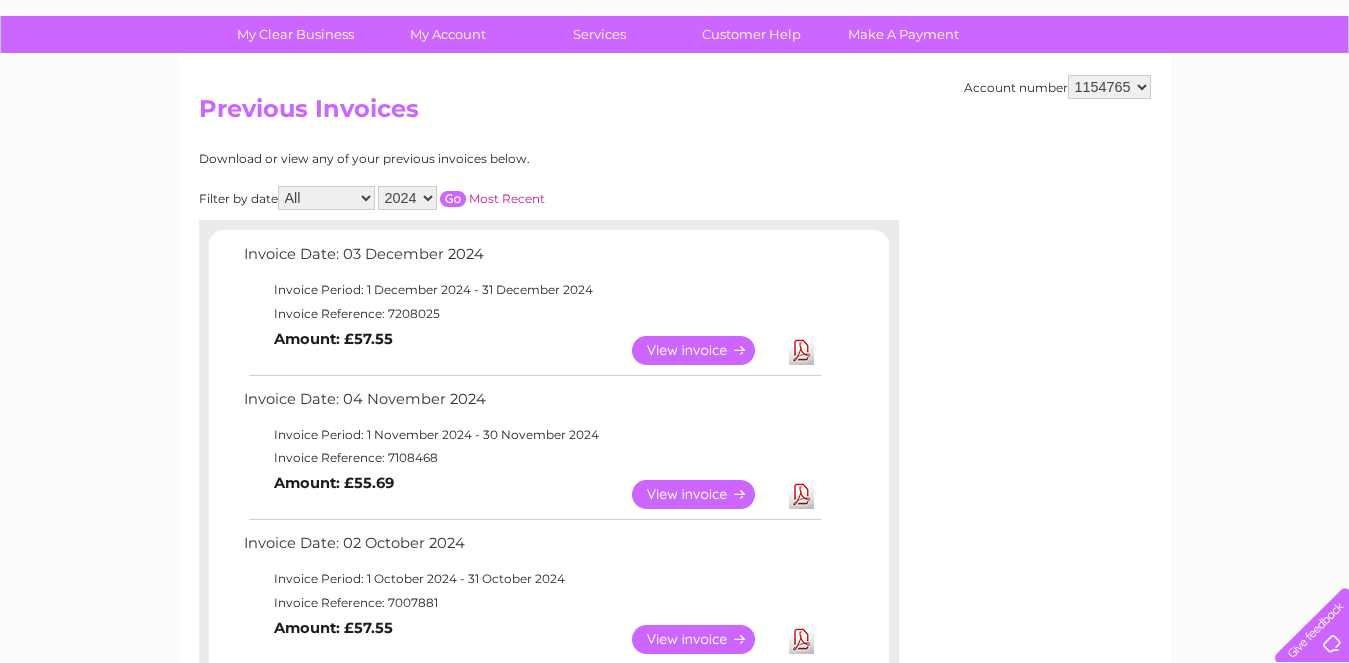 scroll, scrollTop: 120, scrollLeft: 0, axis: vertical 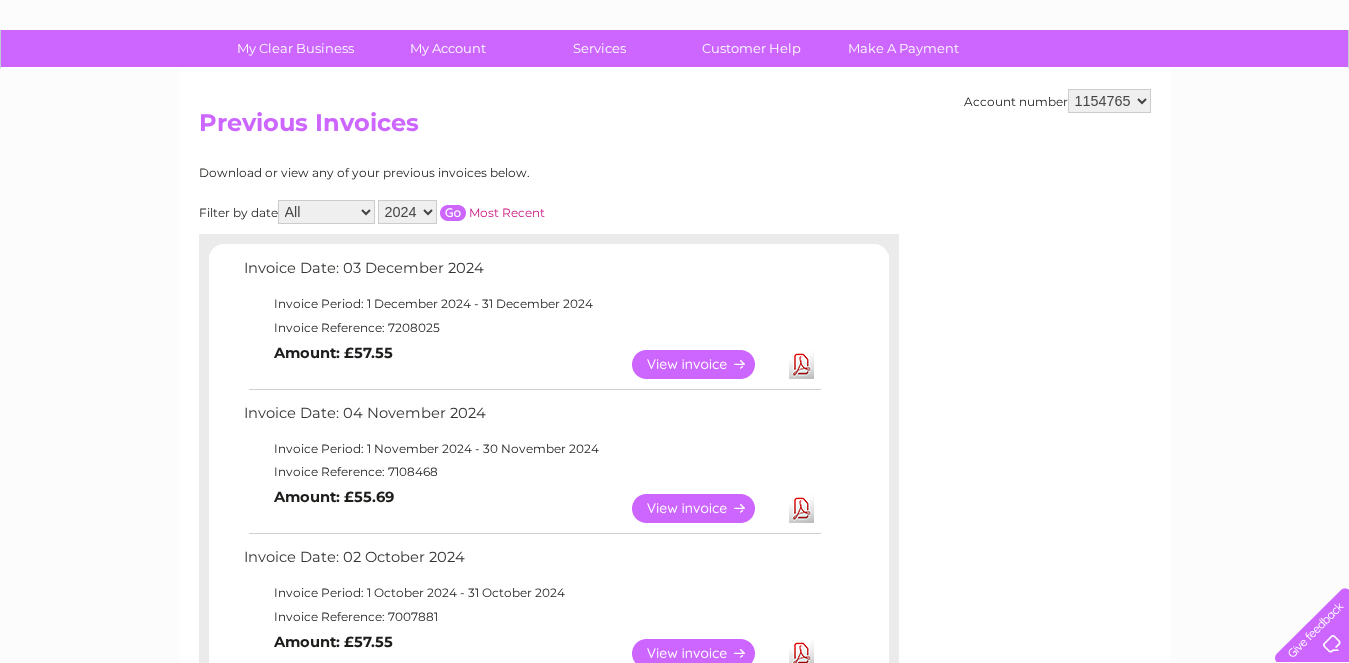 click on "Download" at bounding box center (801, 364) 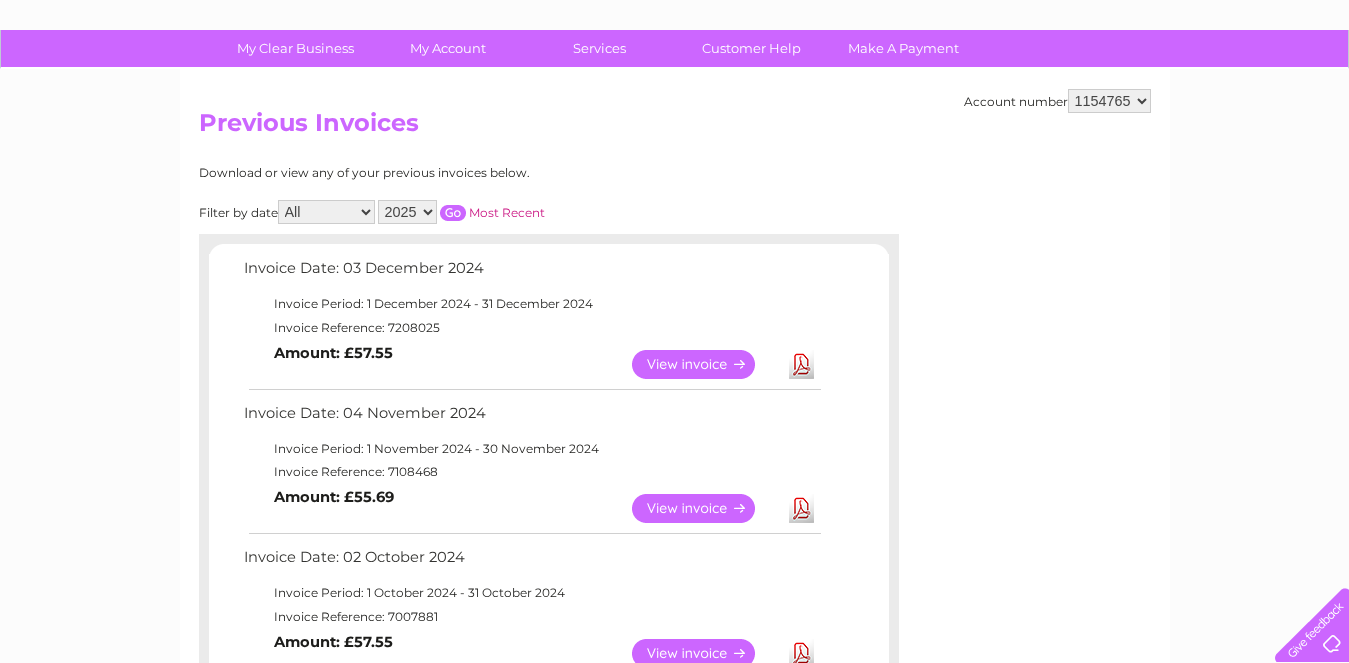 click on "2025
2024
2023
2022" at bounding box center [407, 212] 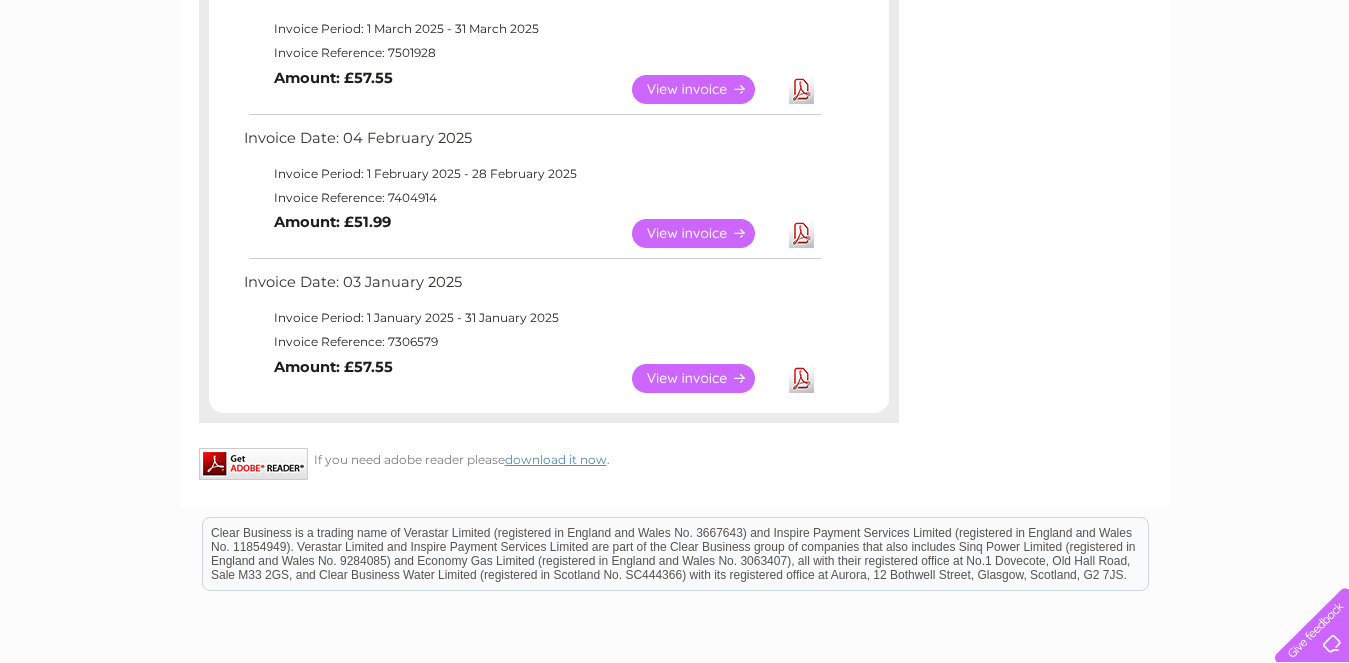 scroll, scrollTop: 1120, scrollLeft: 0, axis: vertical 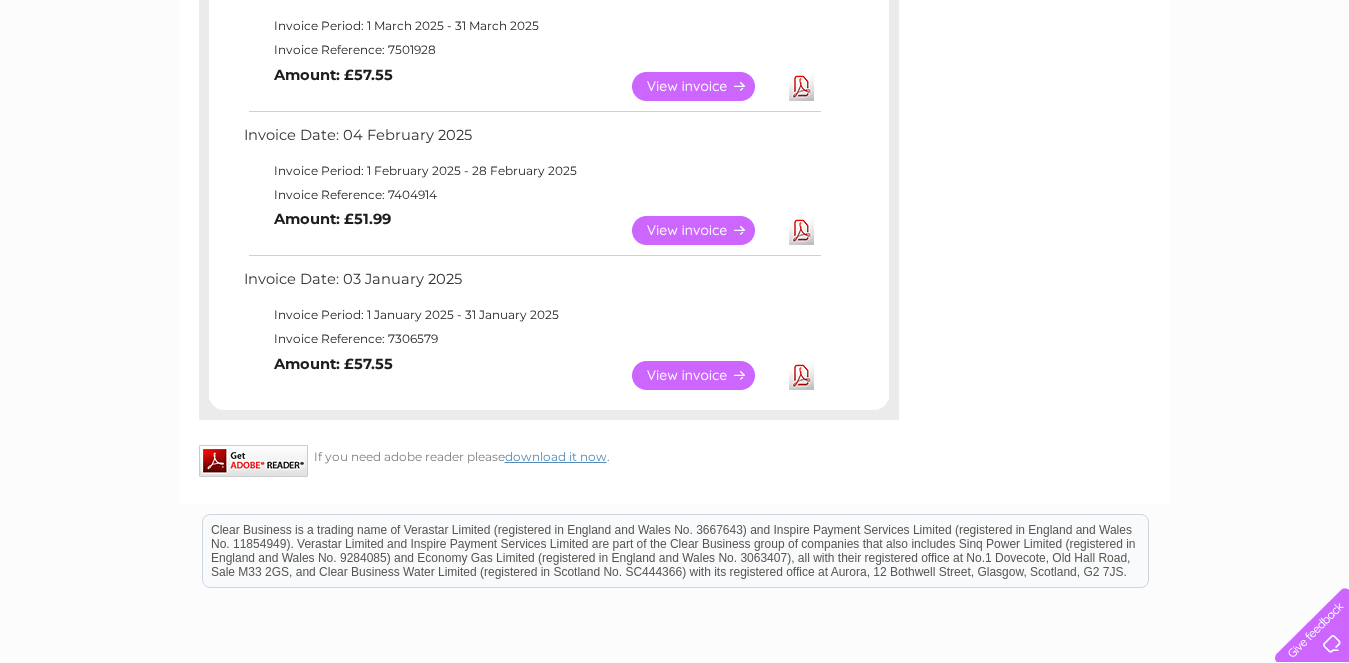 click on "Download" at bounding box center [801, 375] 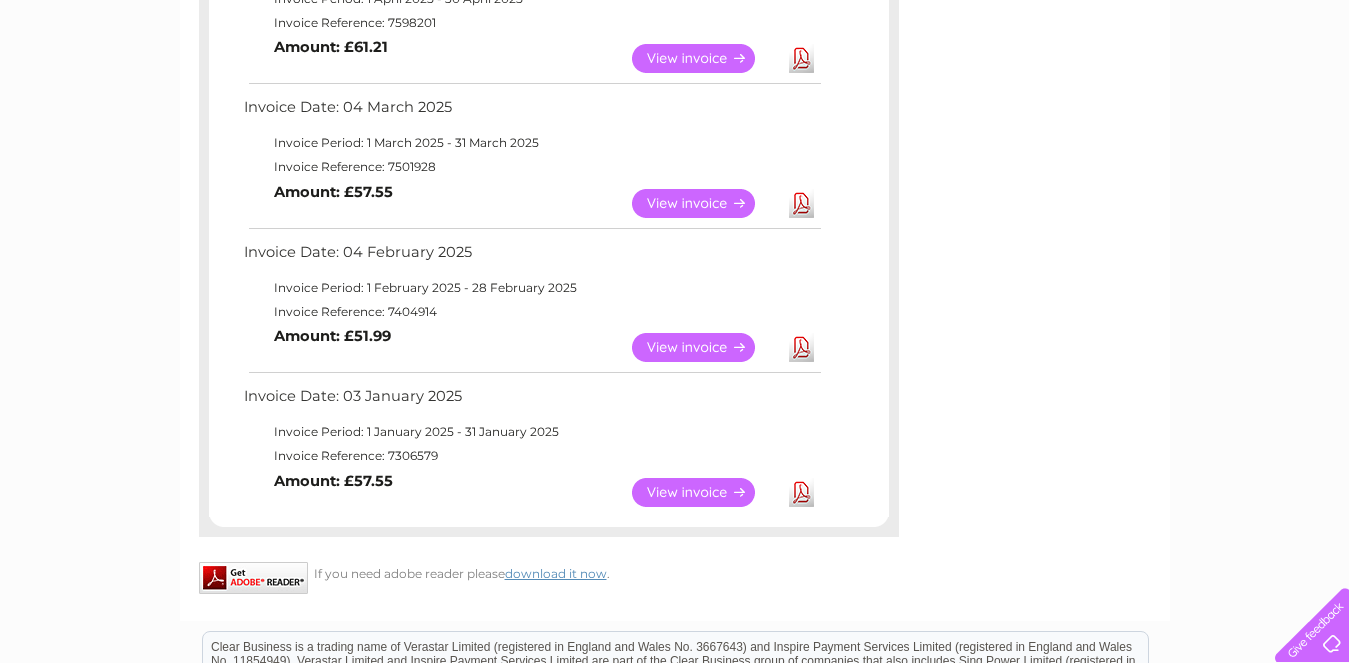 scroll, scrollTop: 1000, scrollLeft: 0, axis: vertical 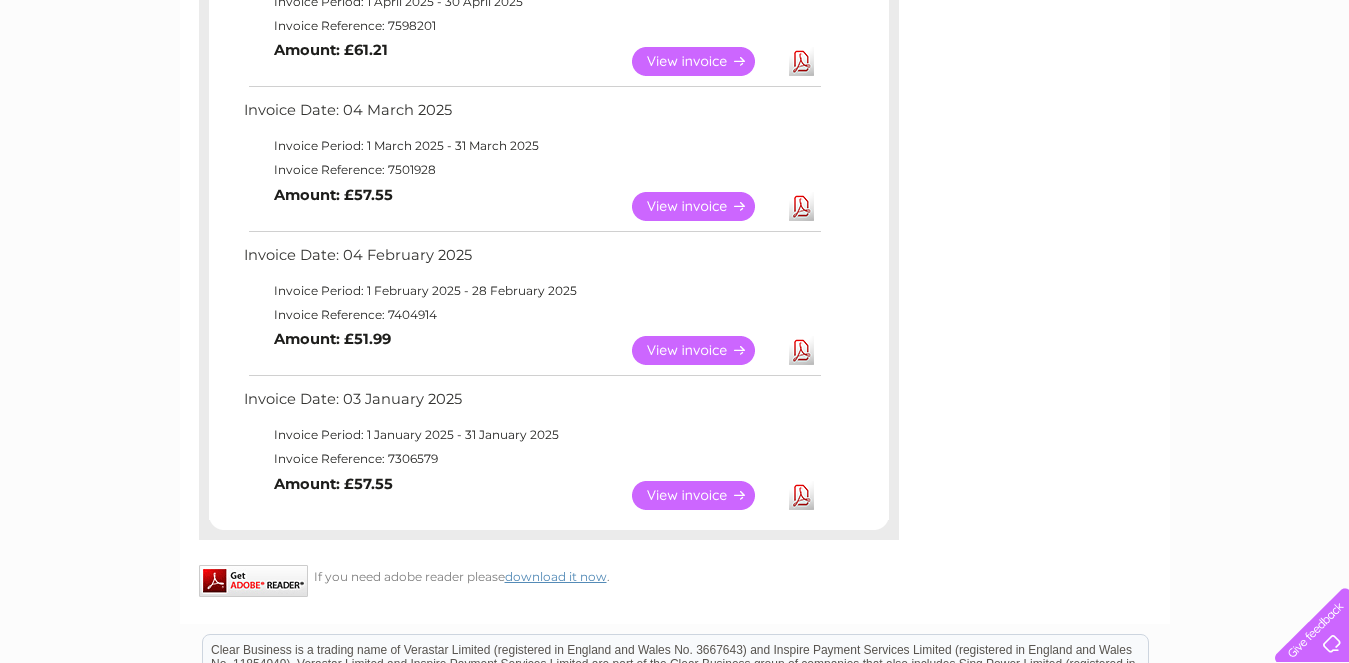 click on "Download" at bounding box center [801, 206] 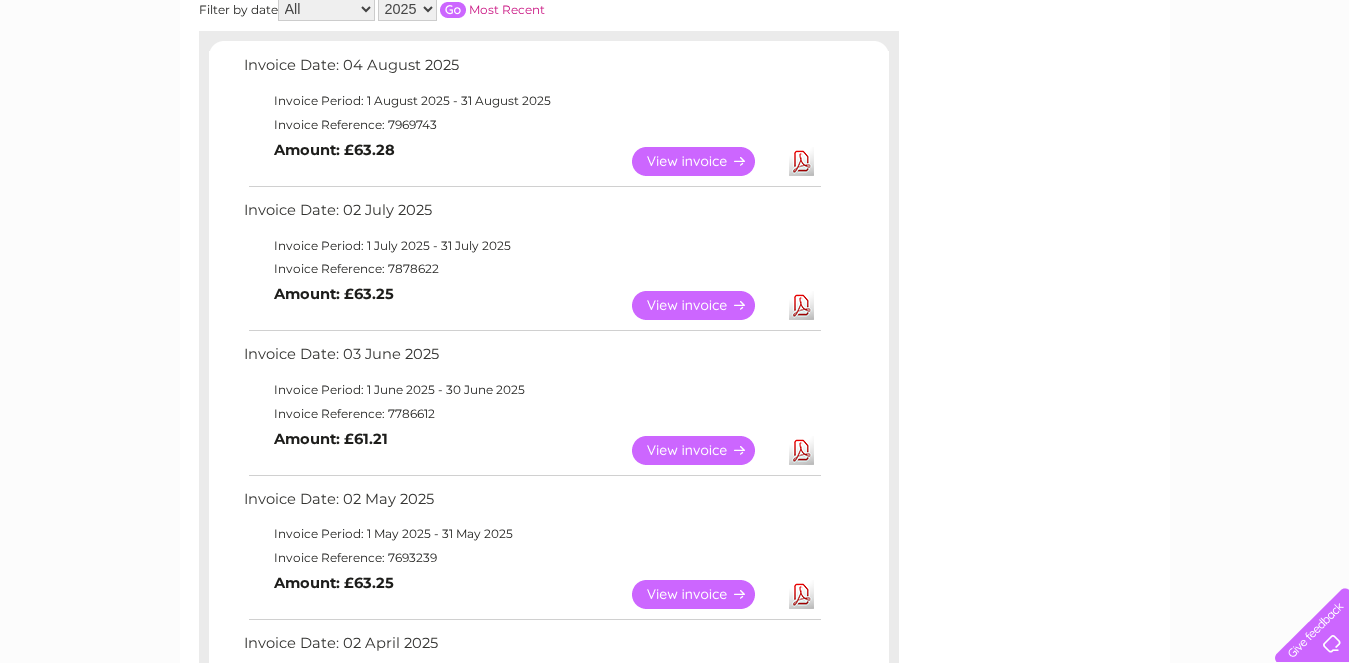 scroll, scrollTop: 0, scrollLeft: 0, axis: both 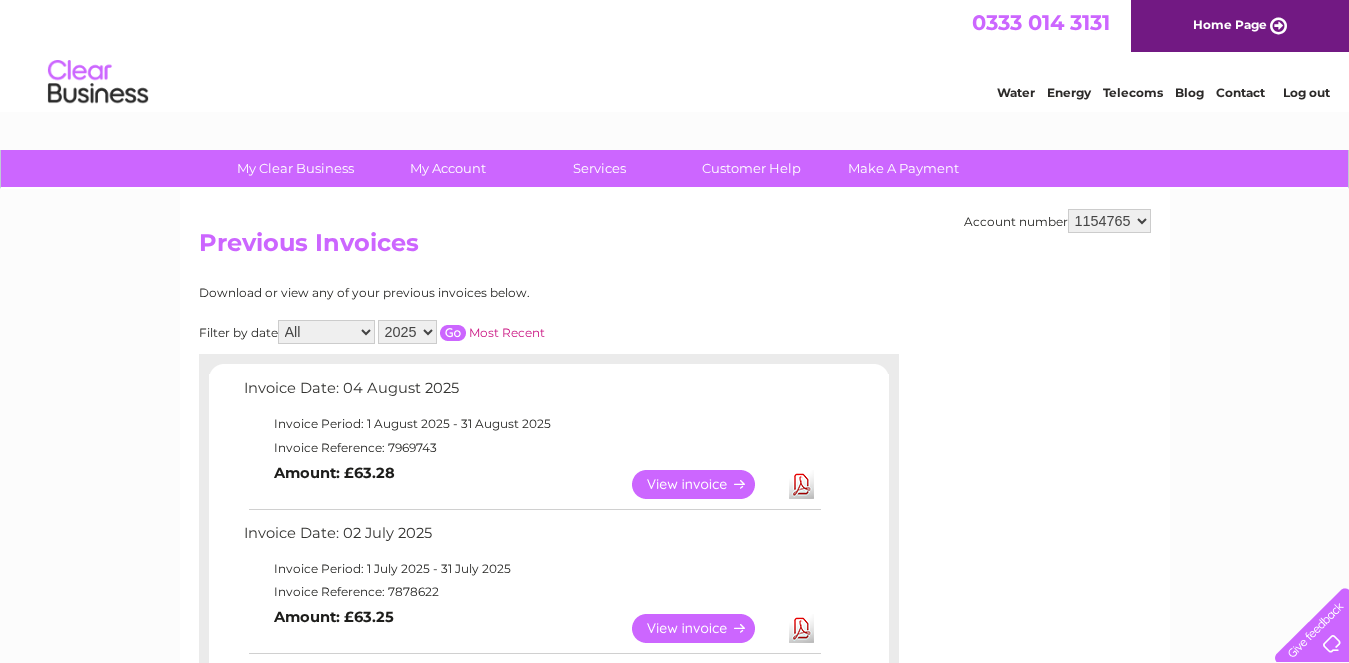 click on "Log out" at bounding box center (1306, 92) 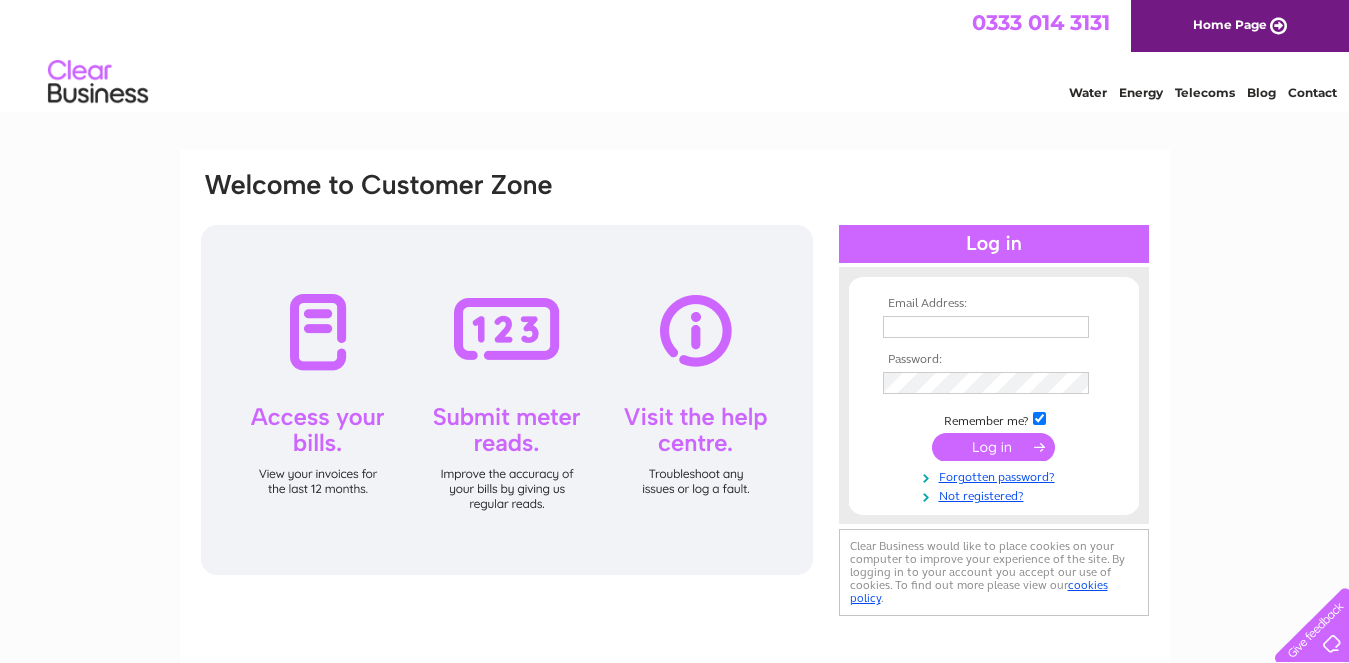 scroll, scrollTop: 0, scrollLeft: 0, axis: both 